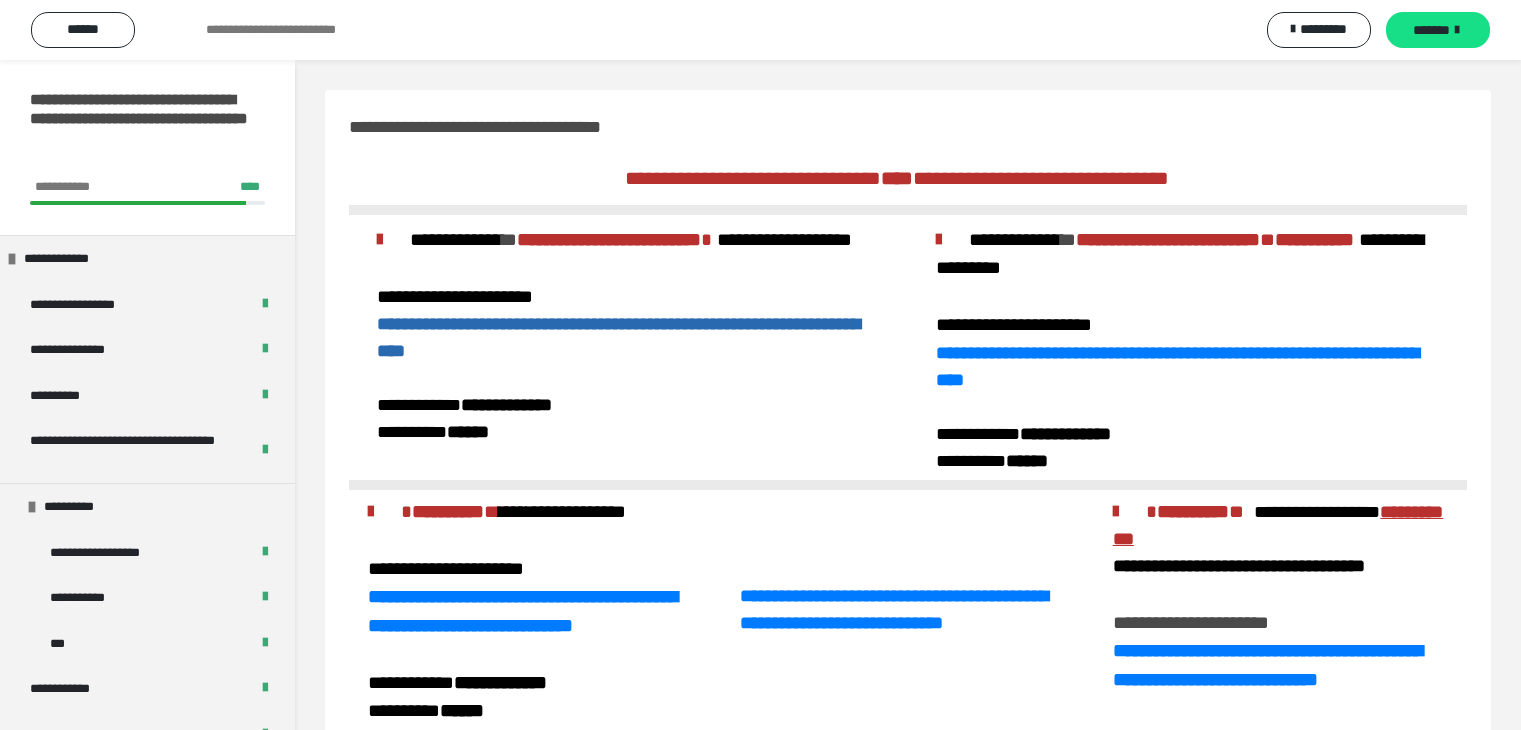 scroll, scrollTop: 175, scrollLeft: 0, axis: vertical 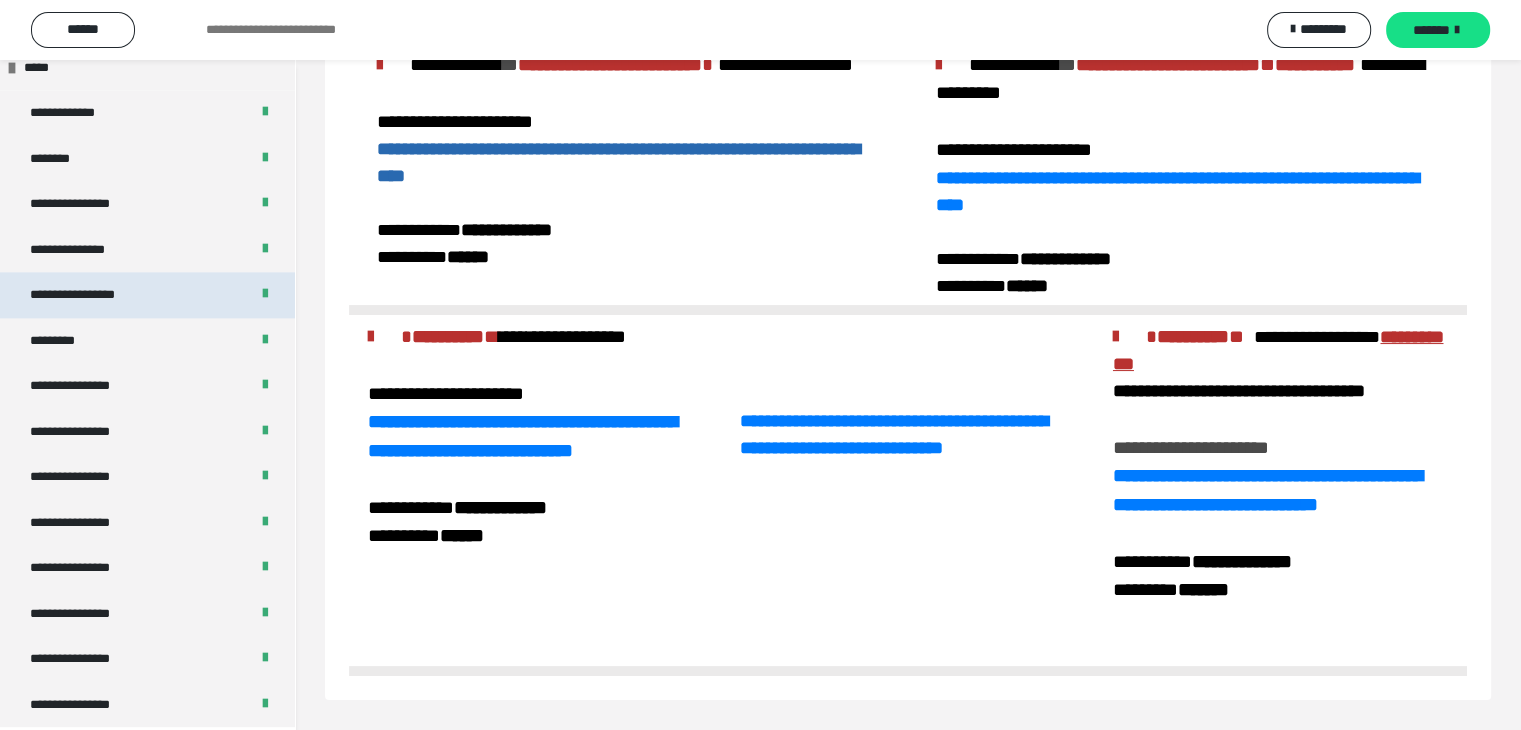 click on "**********" at bounding box center (93, 295) 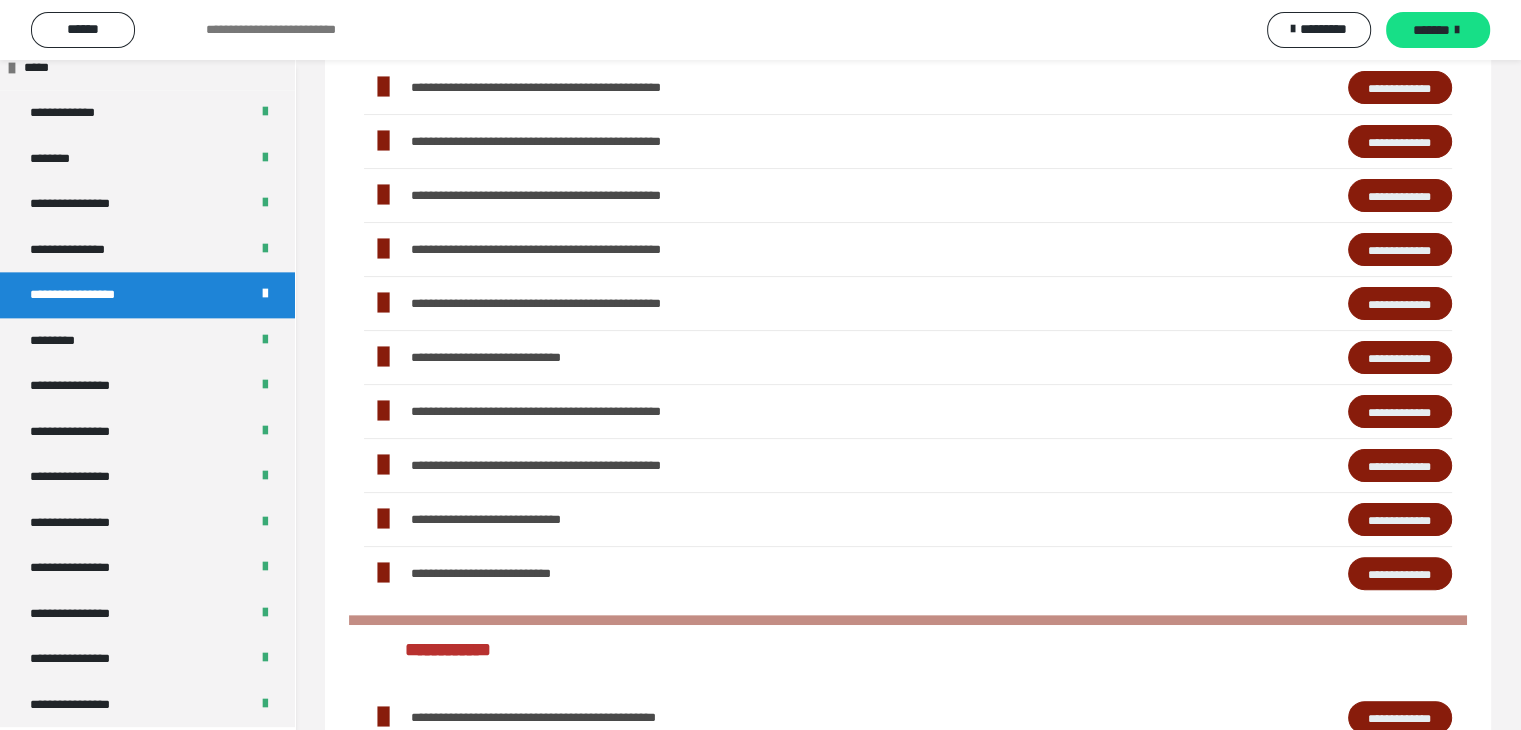 scroll, scrollTop: 475, scrollLeft: 0, axis: vertical 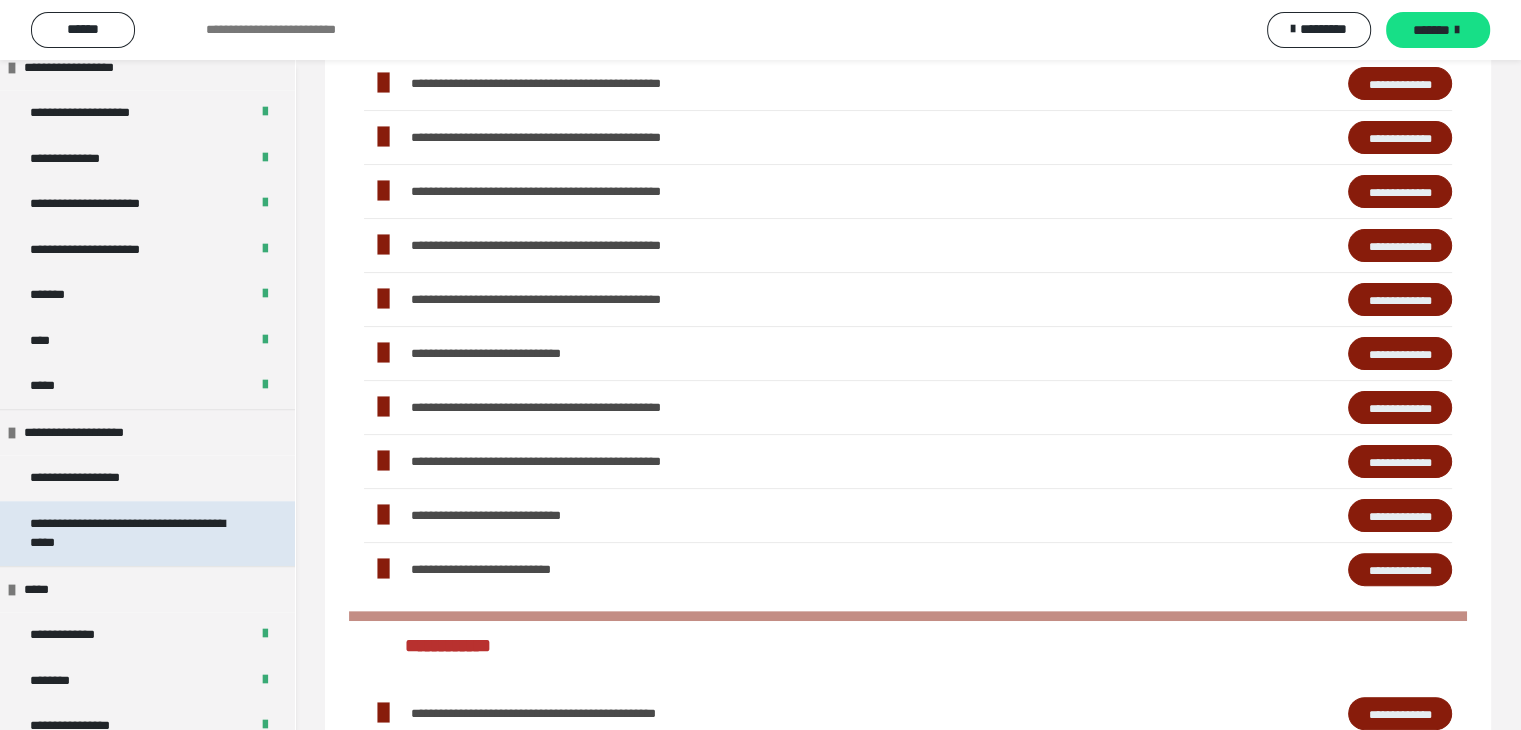 click on "**********" at bounding box center (132, 533) 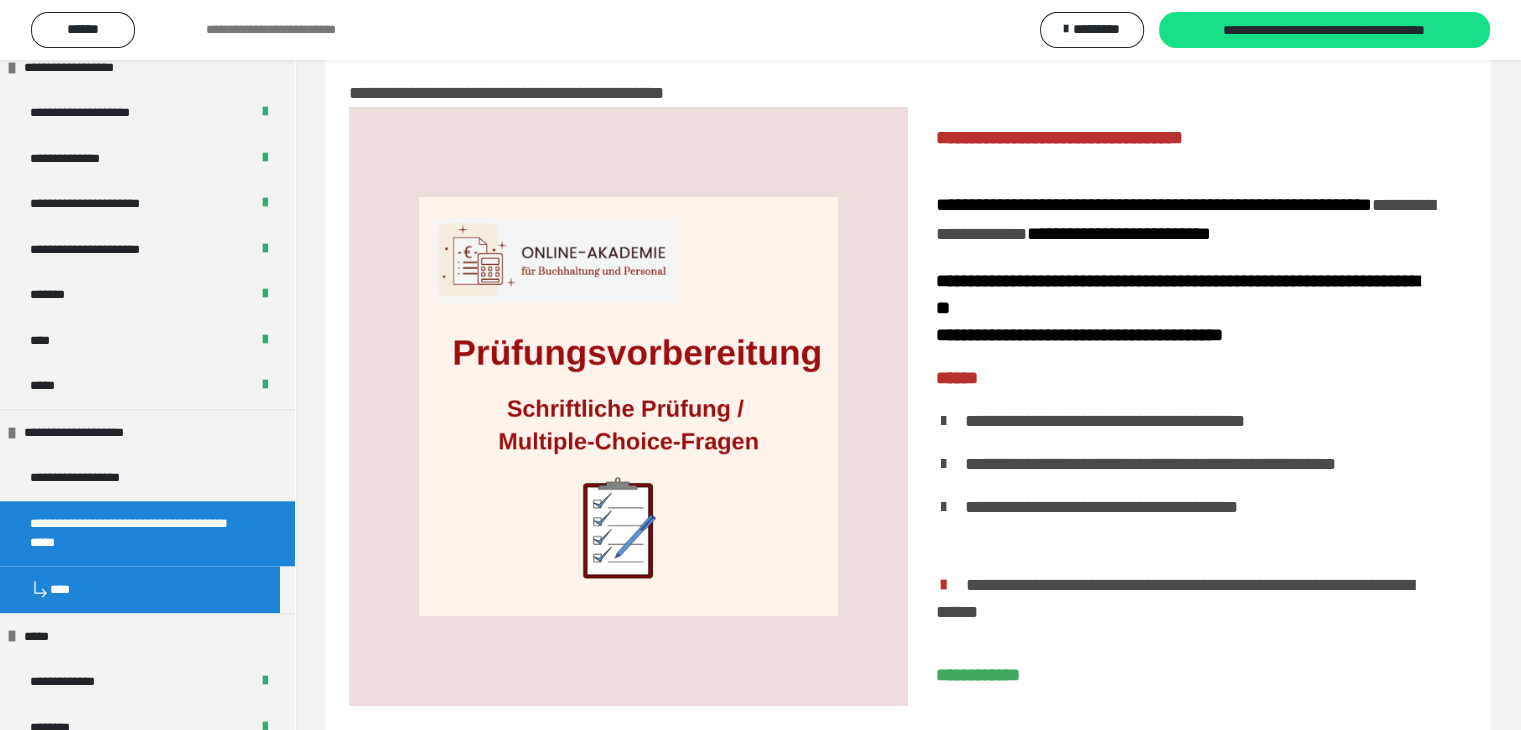 scroll, scrollTop: 0, scrollLeft: 0, axis: both 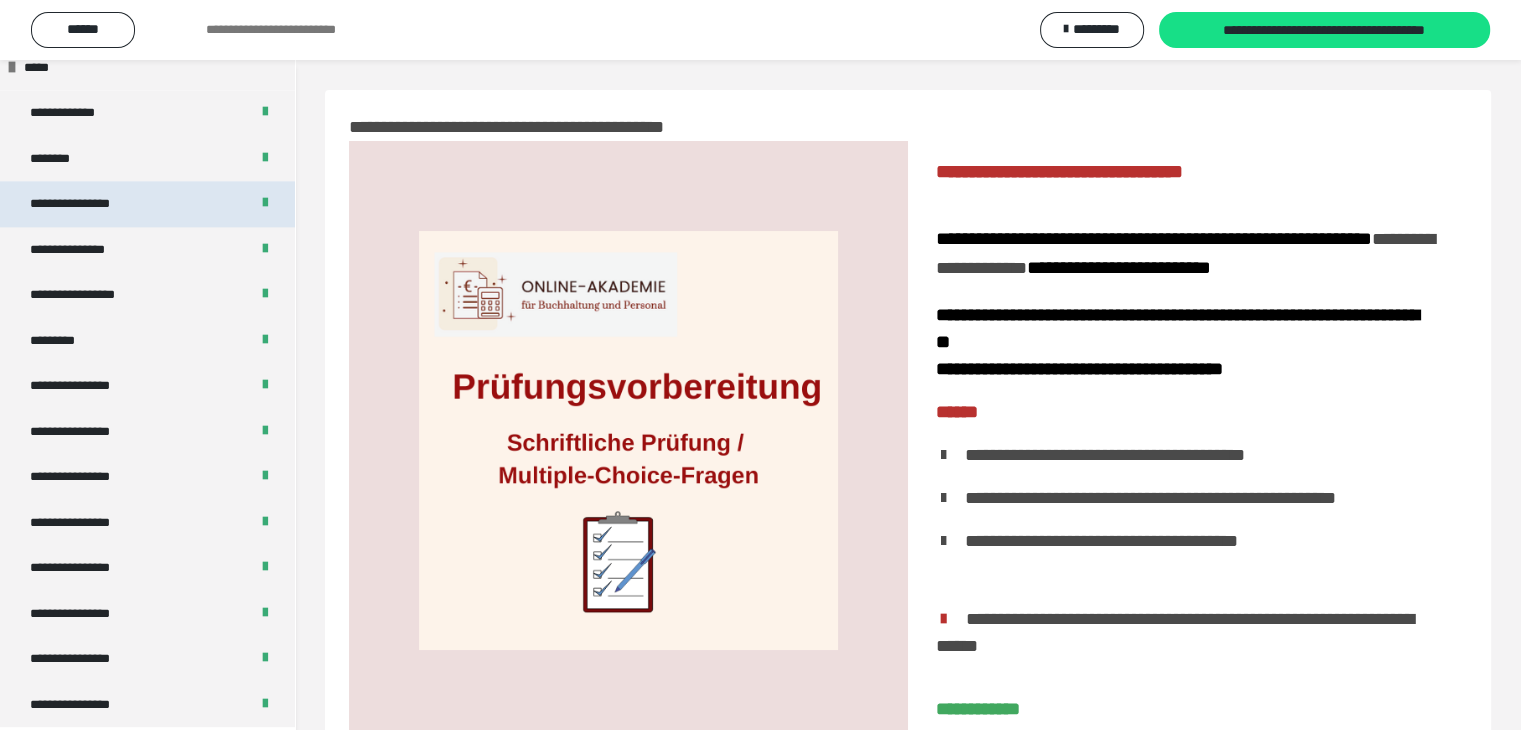 click on "**********" at bounding box center [88, 204] 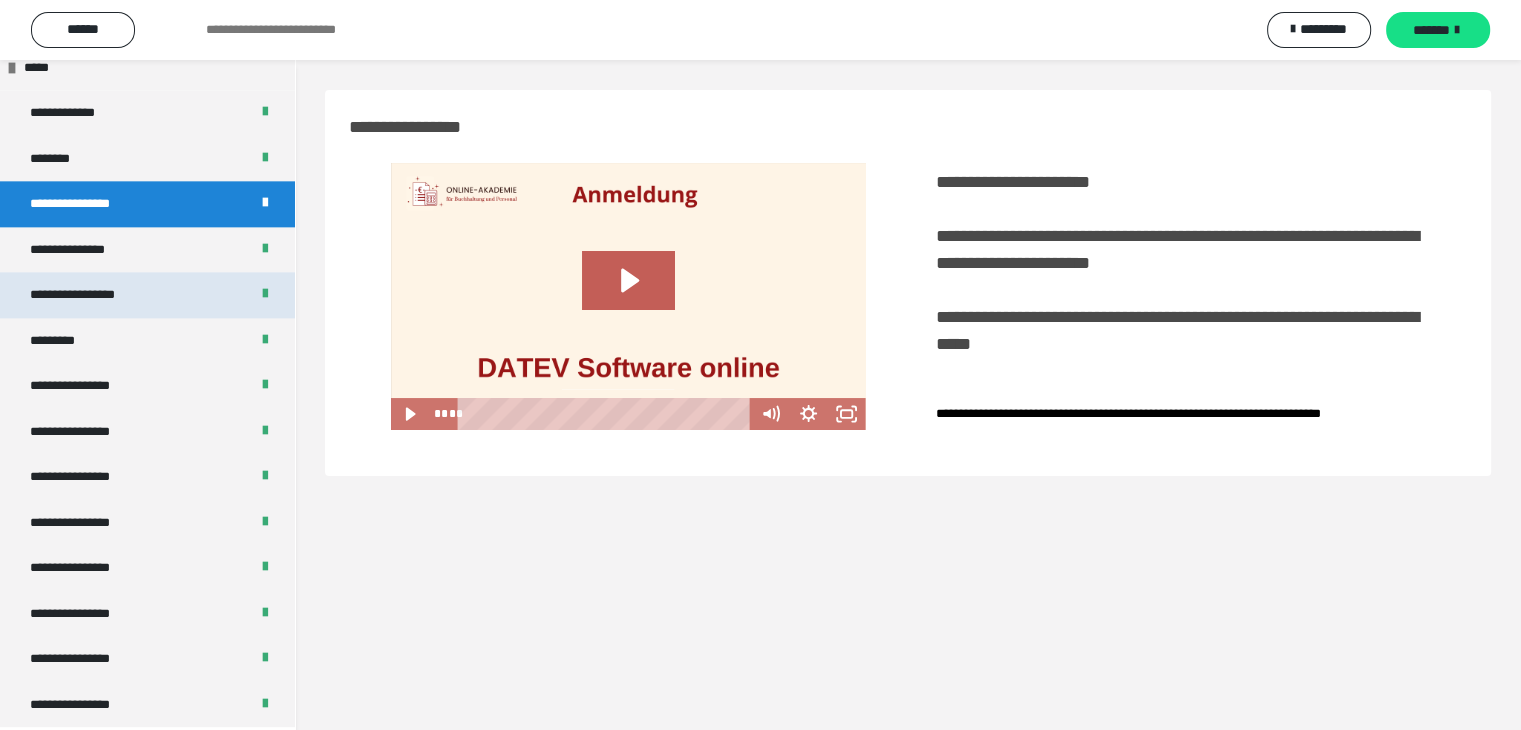 click on "**********" at bounding box center (93, 295) 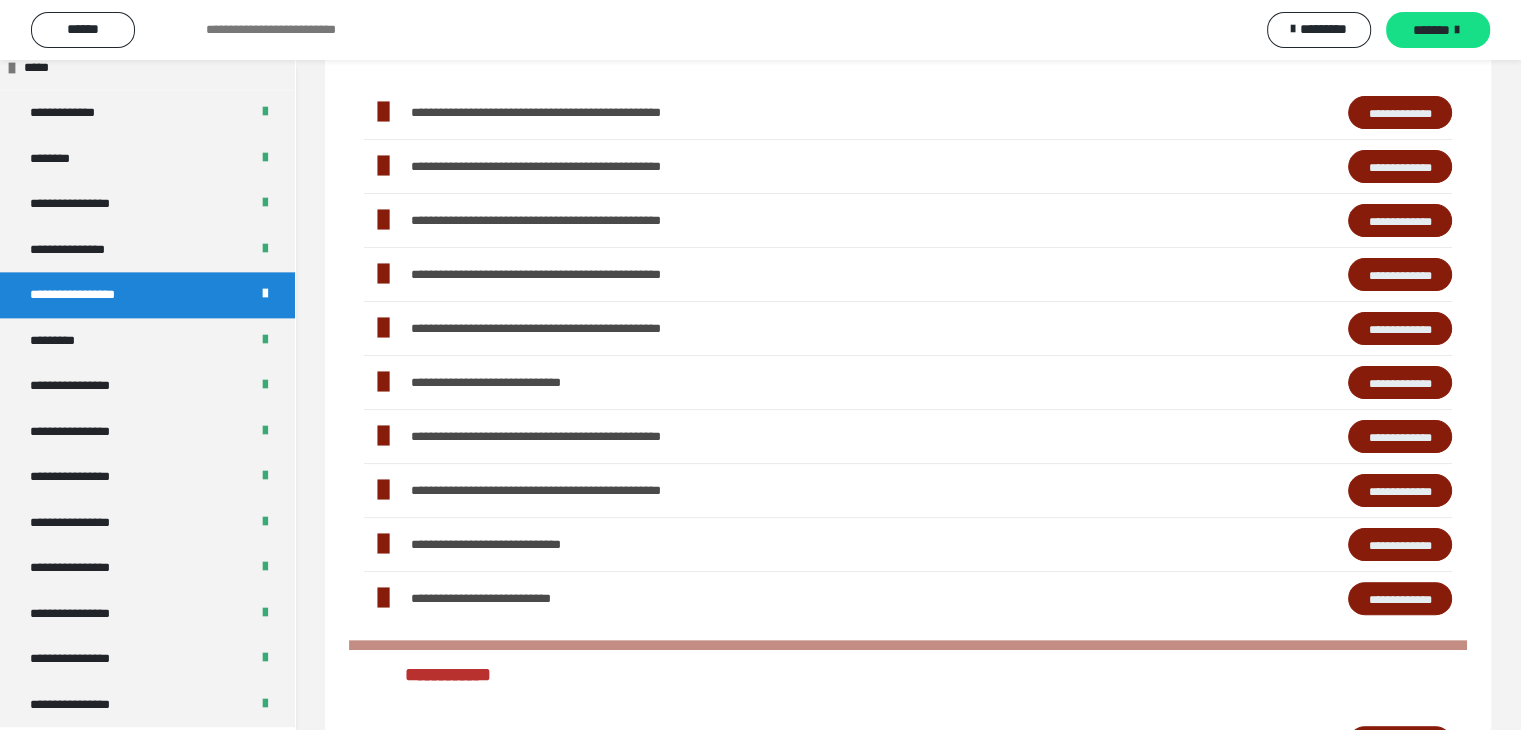 scroll, scrollTop: 400, scrollLeft: 0, axis: vertical 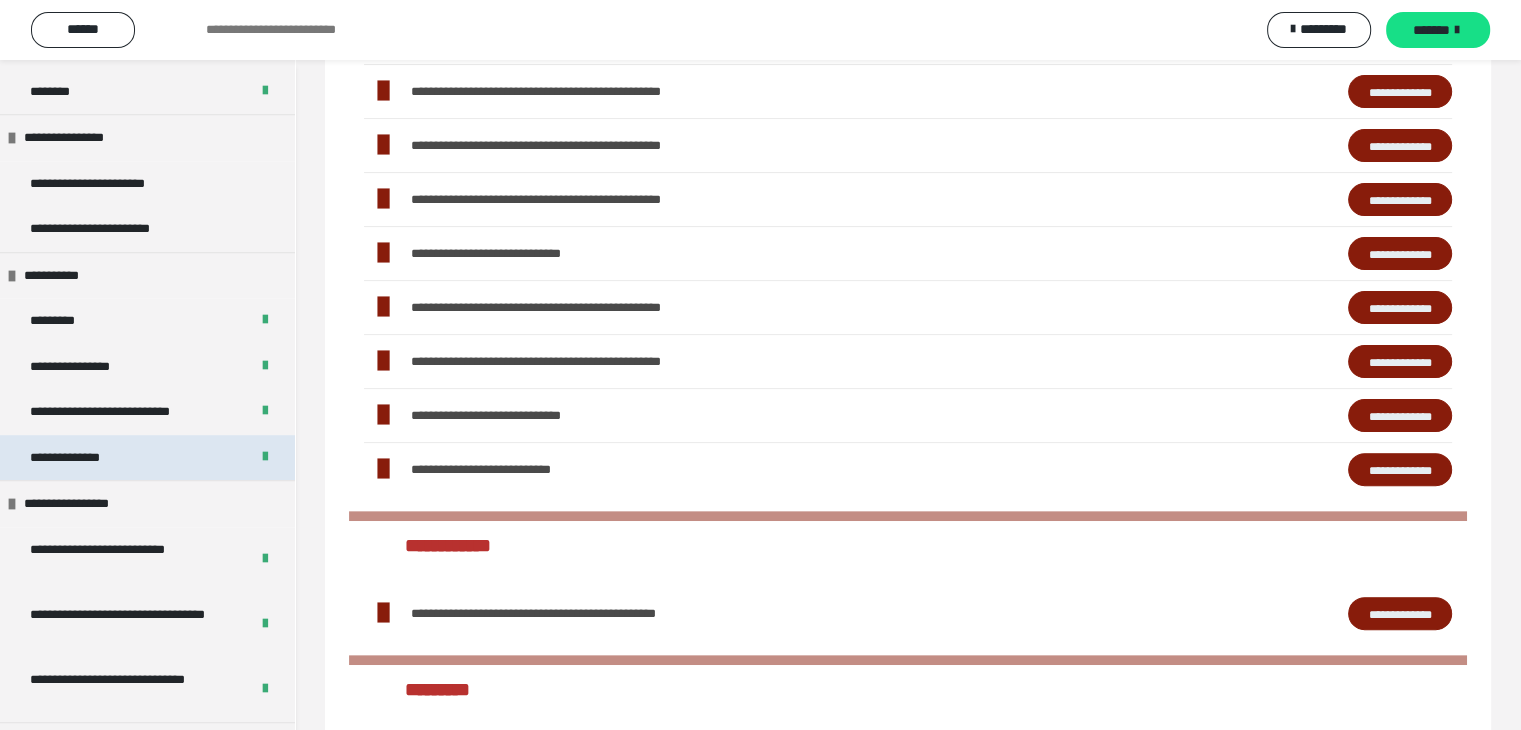 click on "**********" at bounding box center (89, 458) 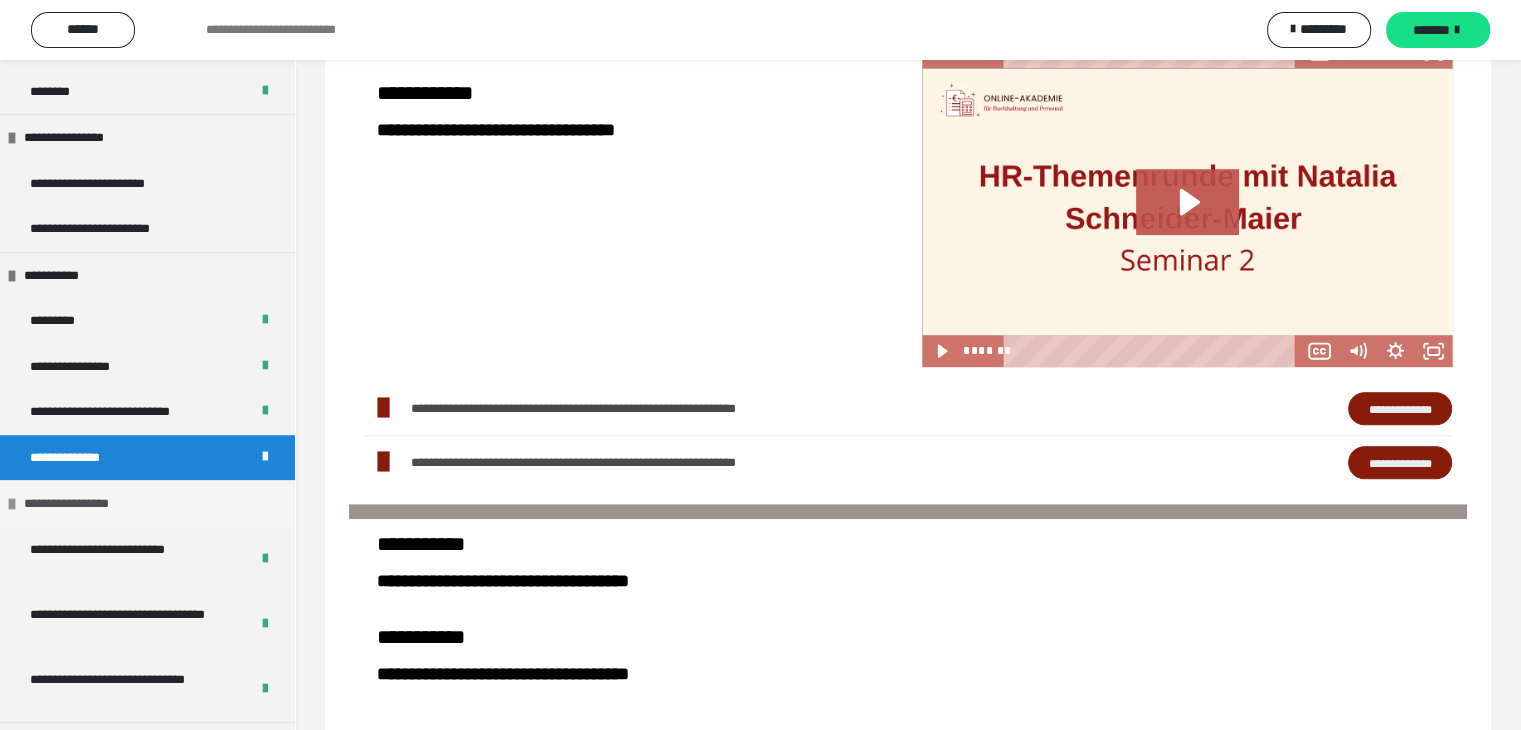 scroll, scrollTop: 1296, scrollLeft: 0, axis: vertical 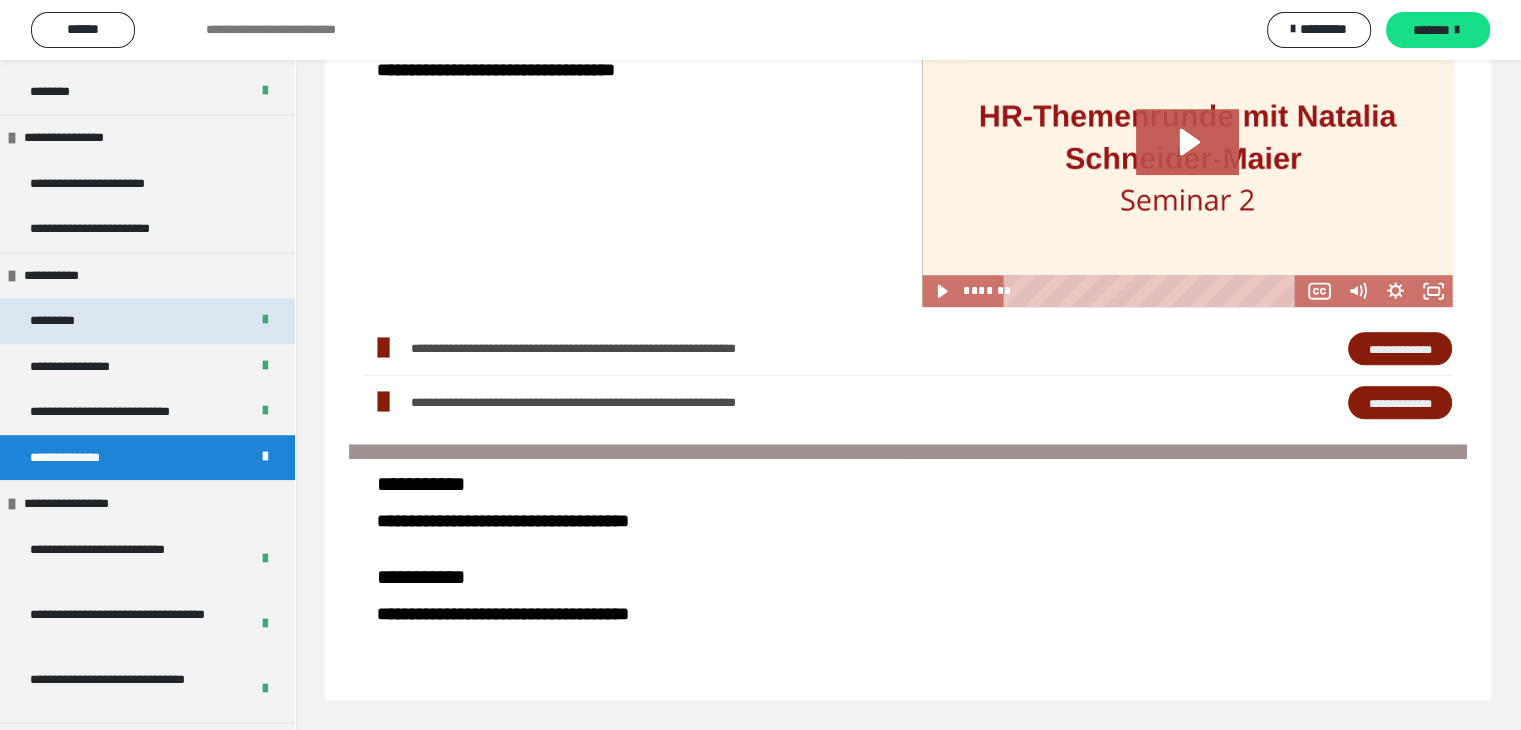 click on "*********" at bounding box center [65, 321] 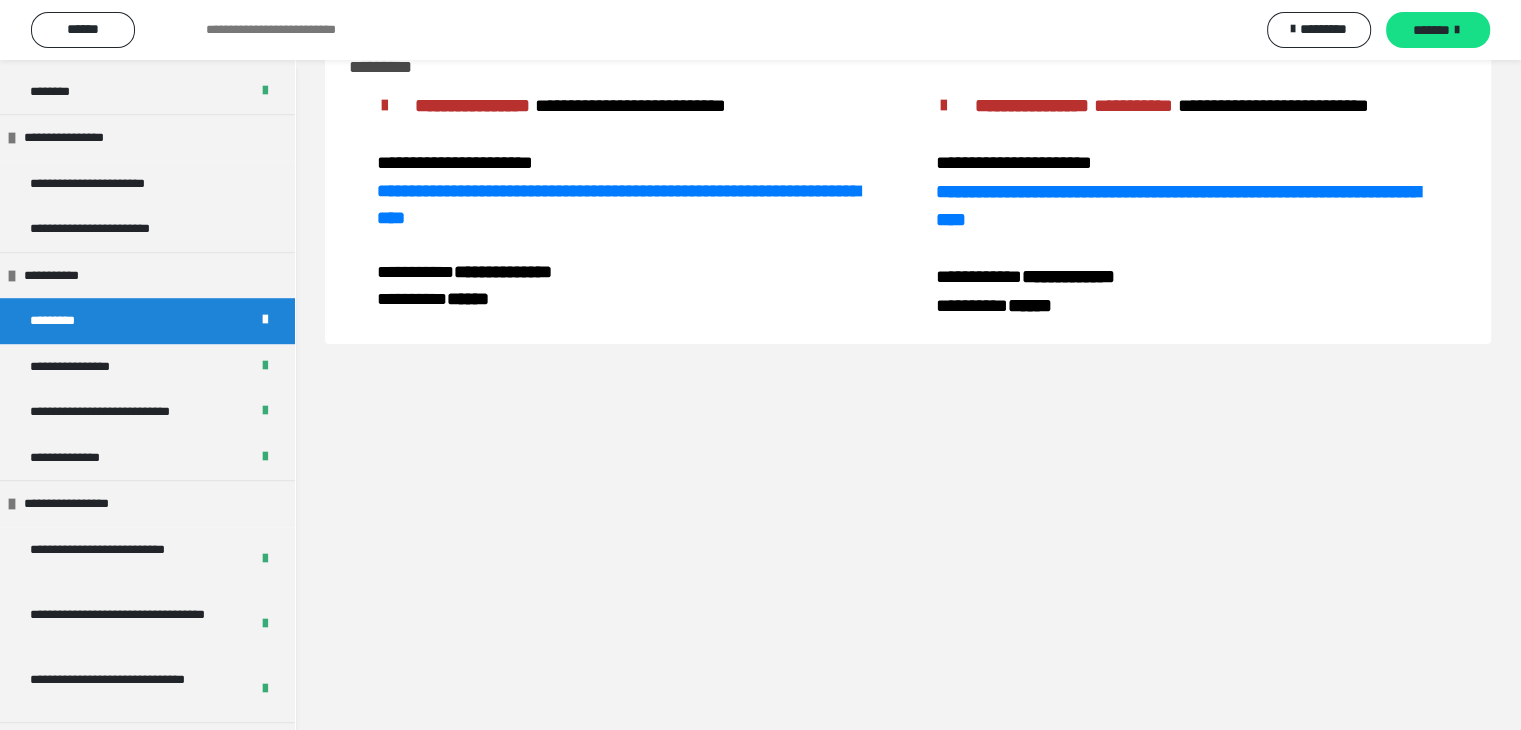 scroll, scrollTop: 60, scrollLeft: 0, axis: vertical 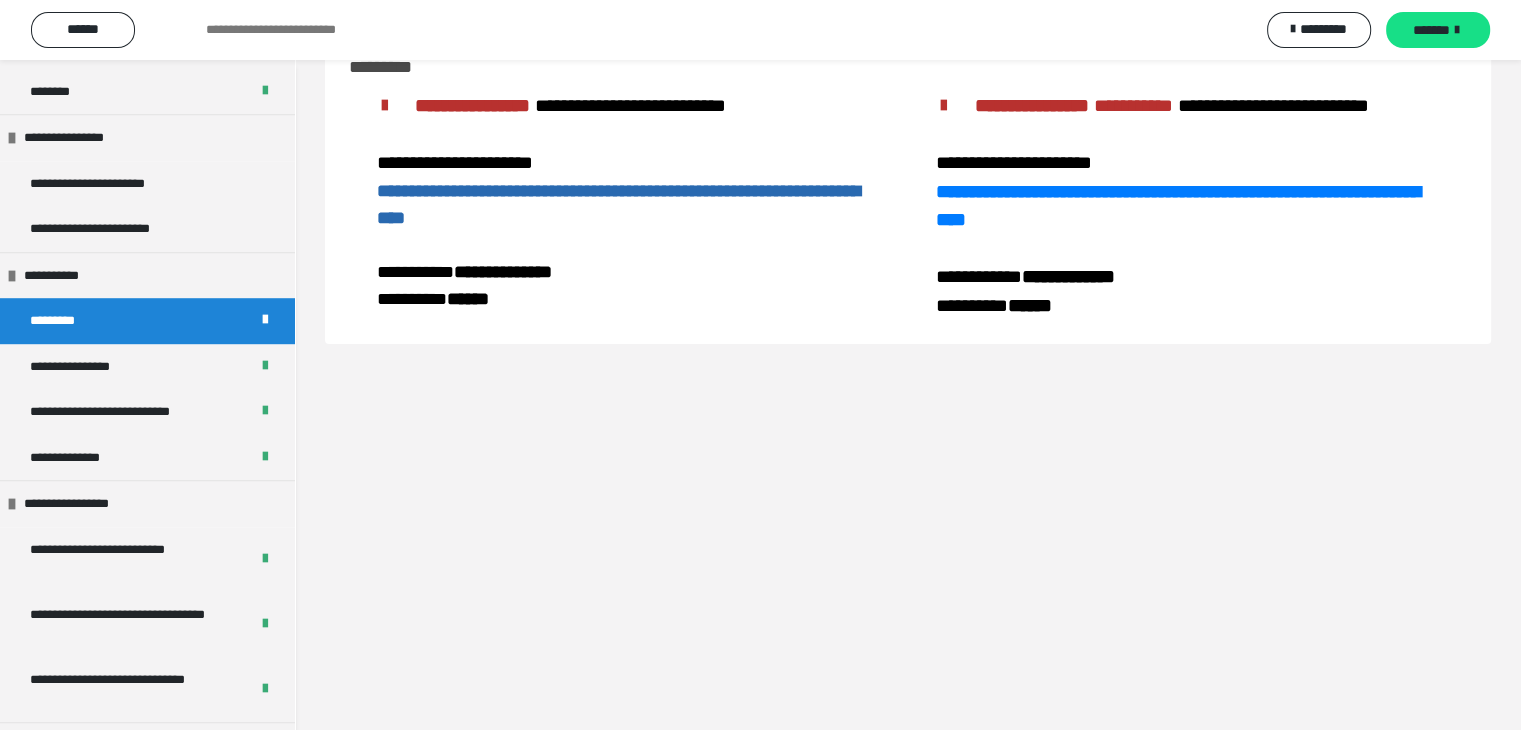 click on "**********" at bounding box center (618, 204) 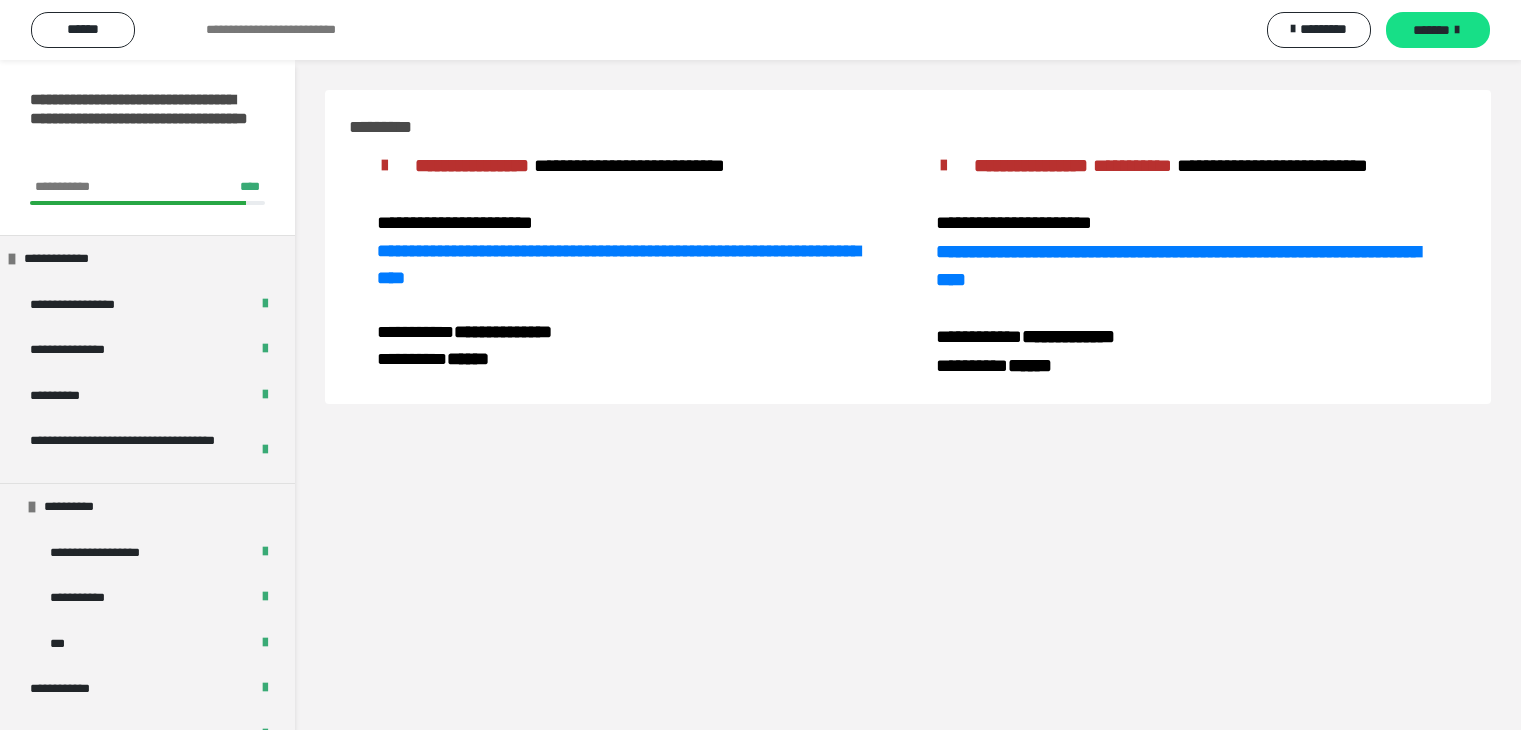 scroll, scrollTop: 60, scrollLeft: 0, axis: vertical 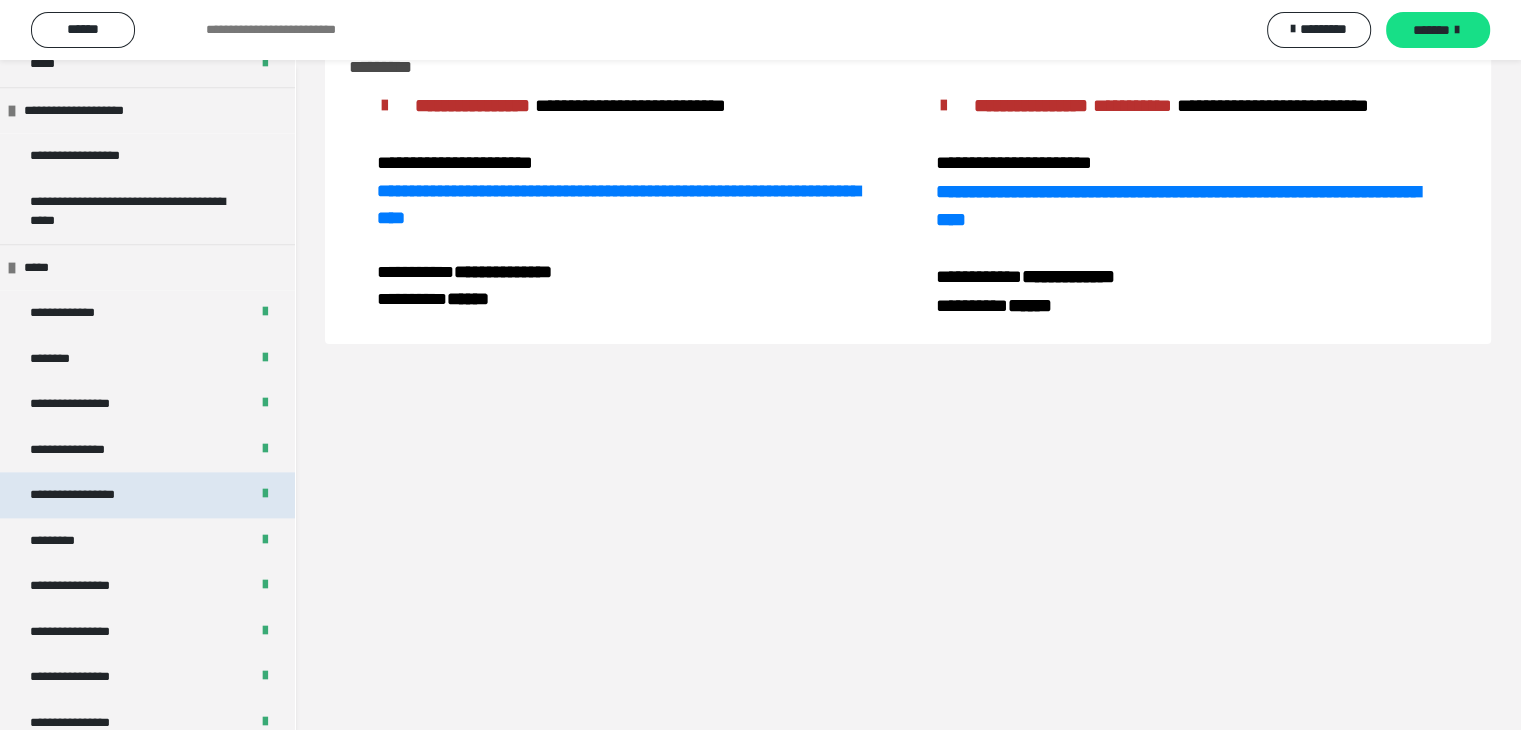 click on "**********" at bounding box center [93, 495] 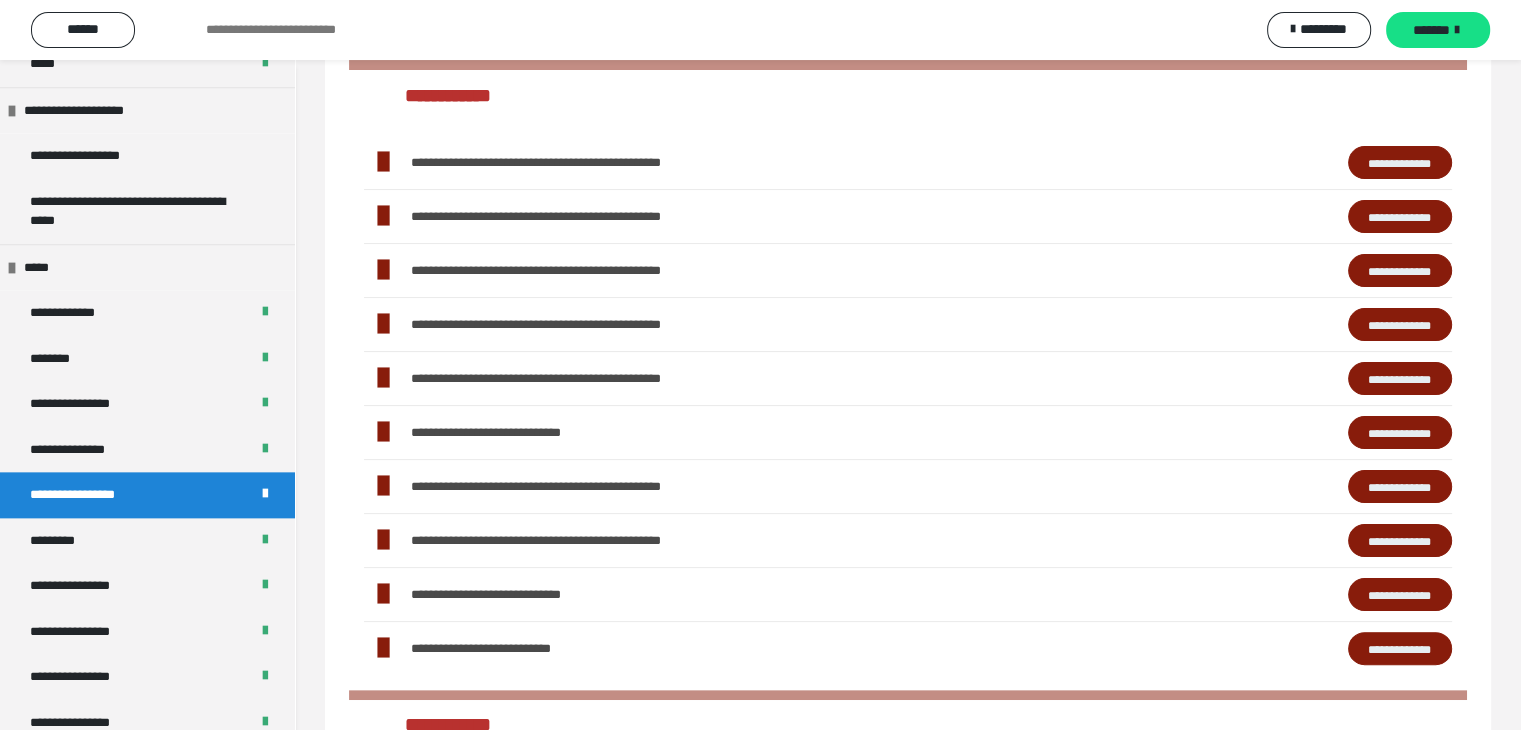 scroll, scrollTop: 460, scrollLeft: 0, axis: vertical 